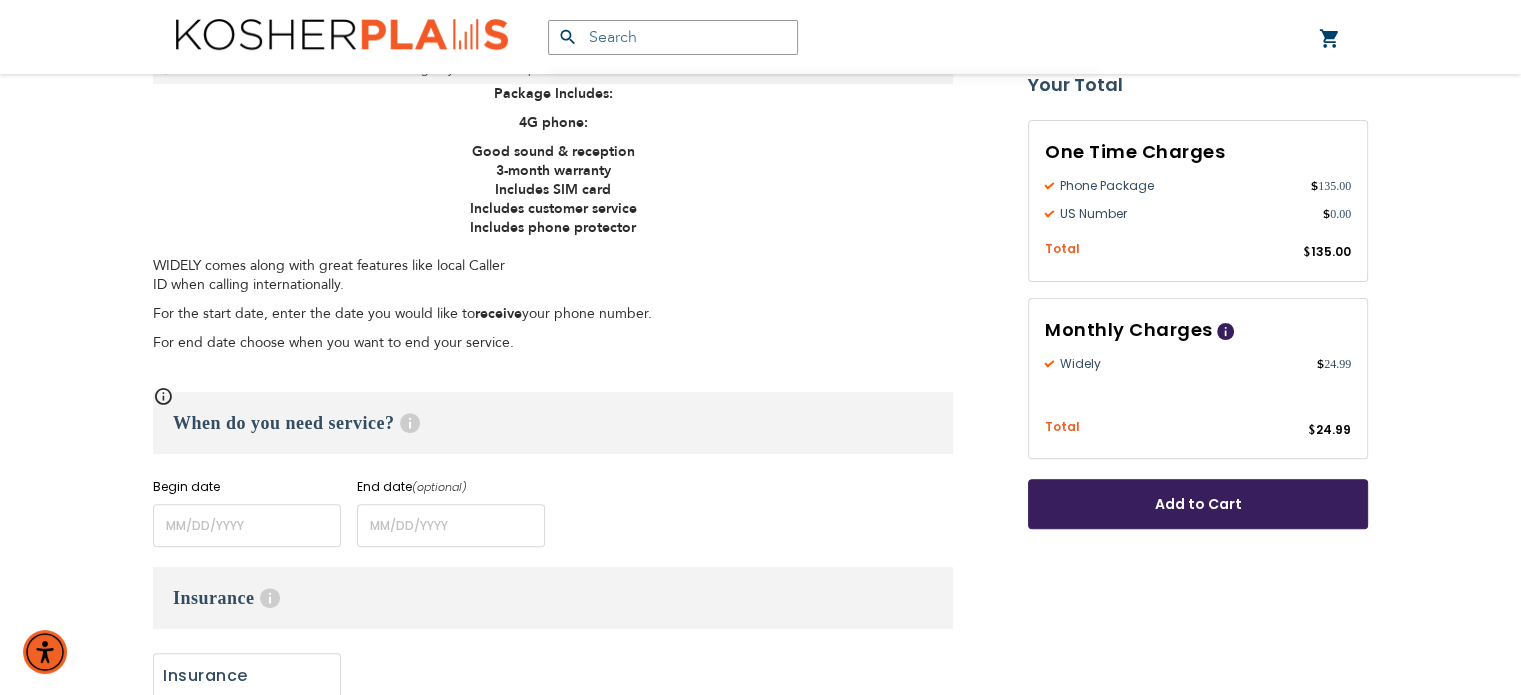 scroll, scrollTop: 800, scrollLeft: 0, axis: vertical 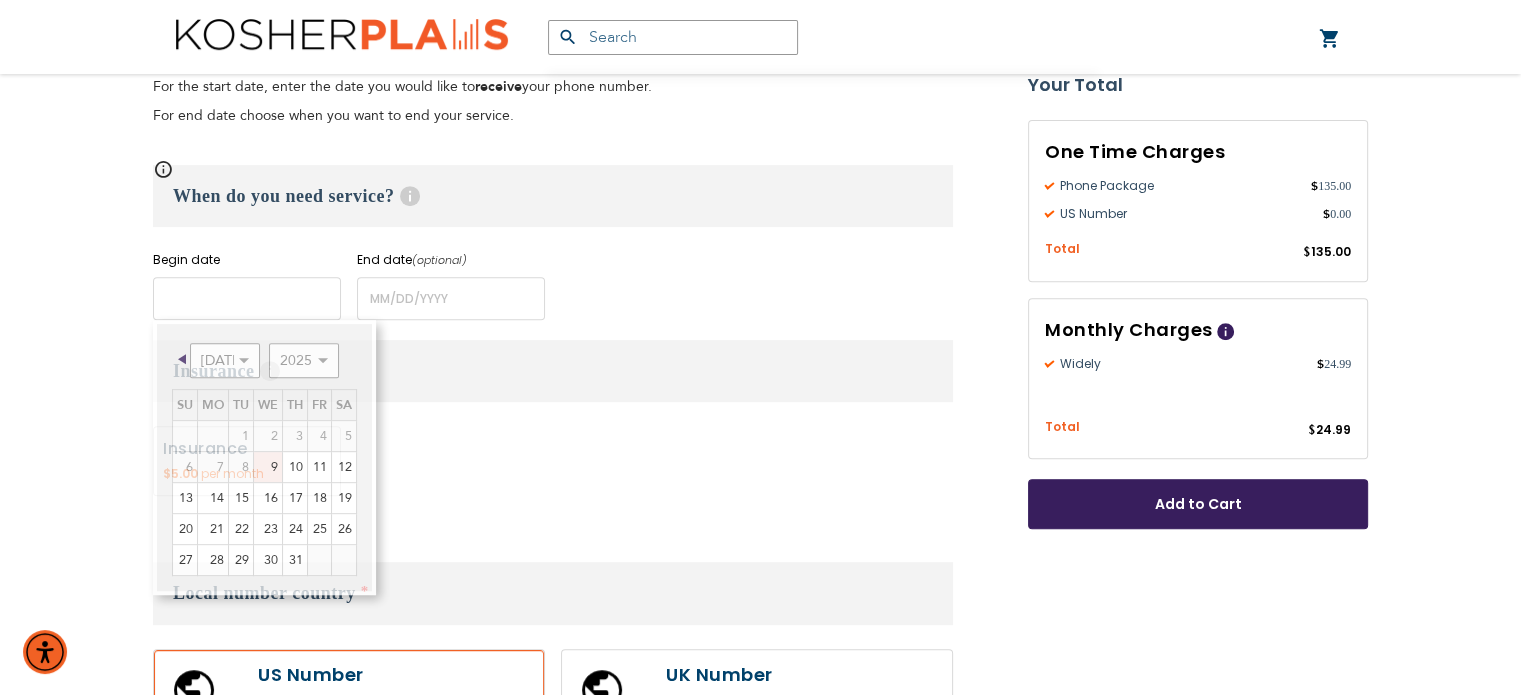 click at bounding box center (247, 298) 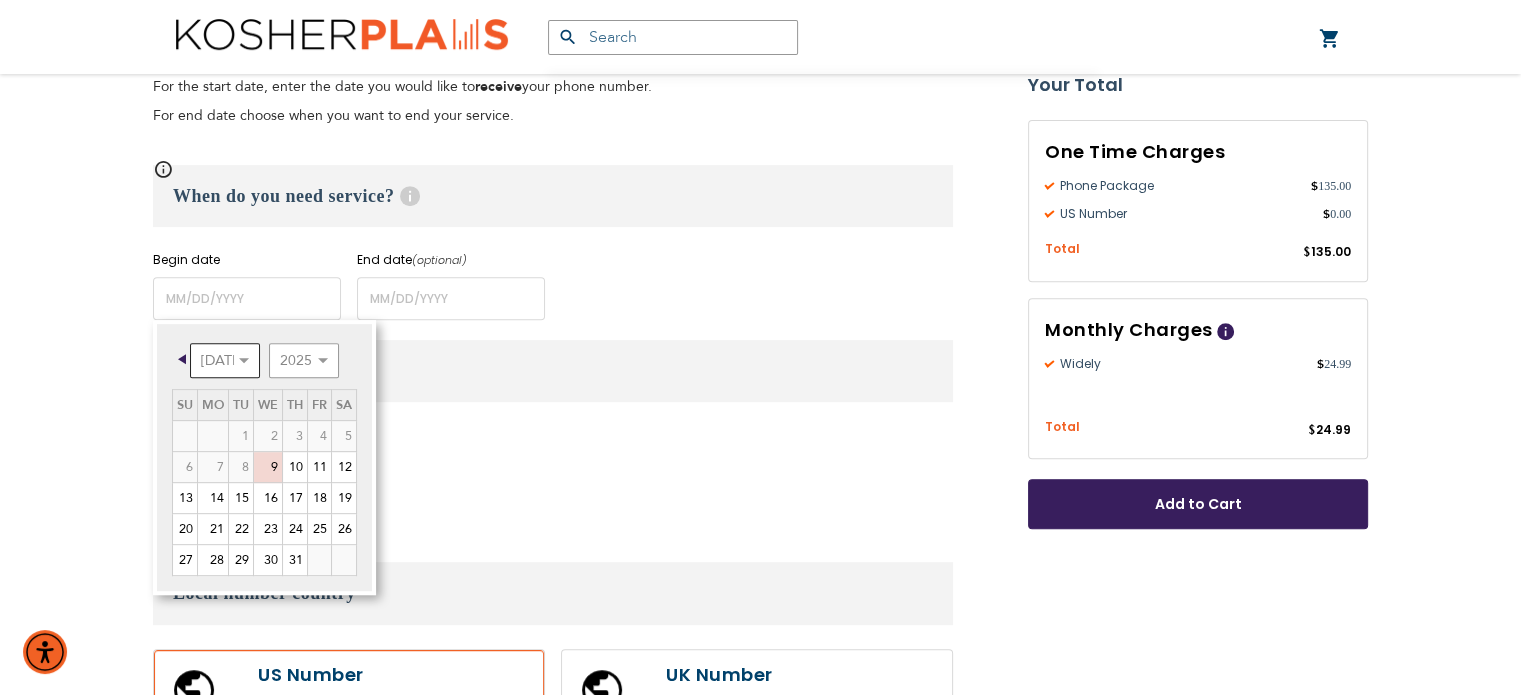 click on "[DATE] Aug Sep Oct Nov Dec" at bounding box center [225, 360] 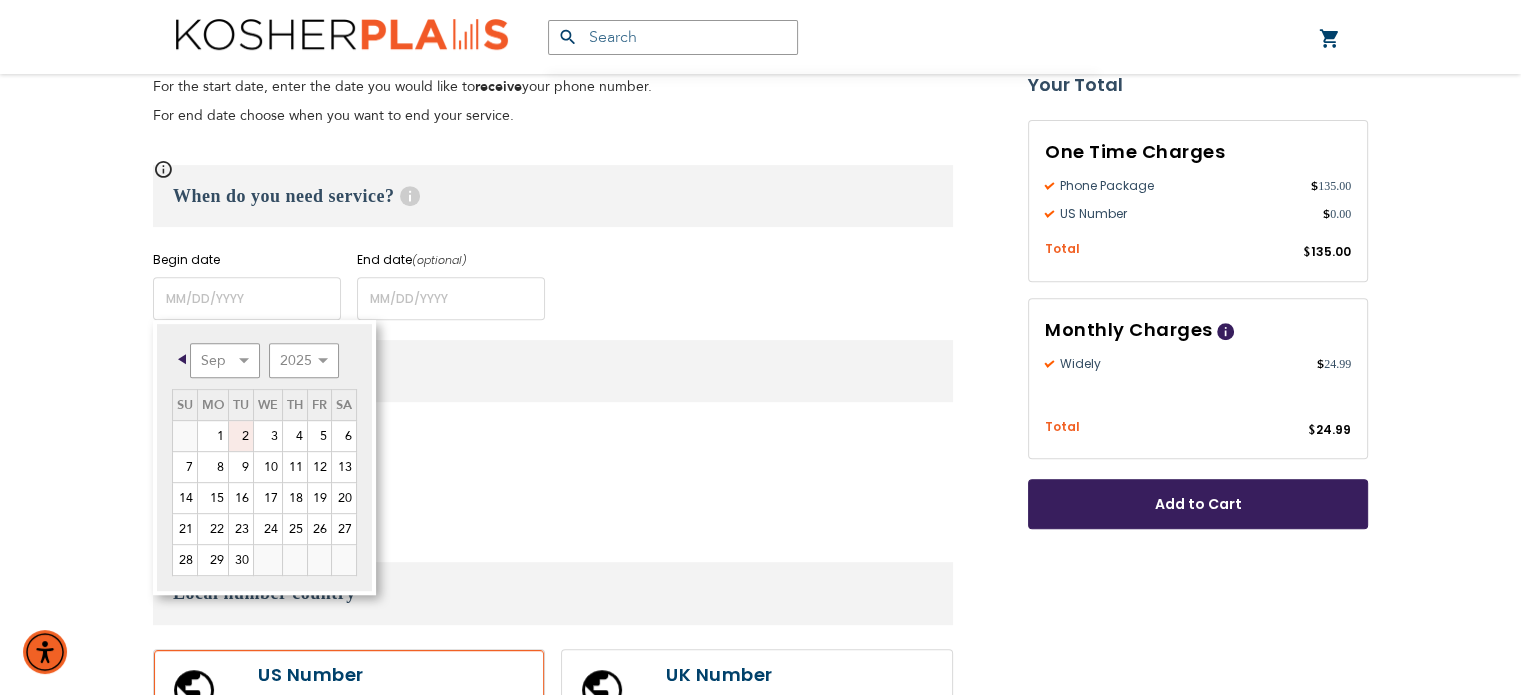 click on "2" at bounding box center [241, 436] 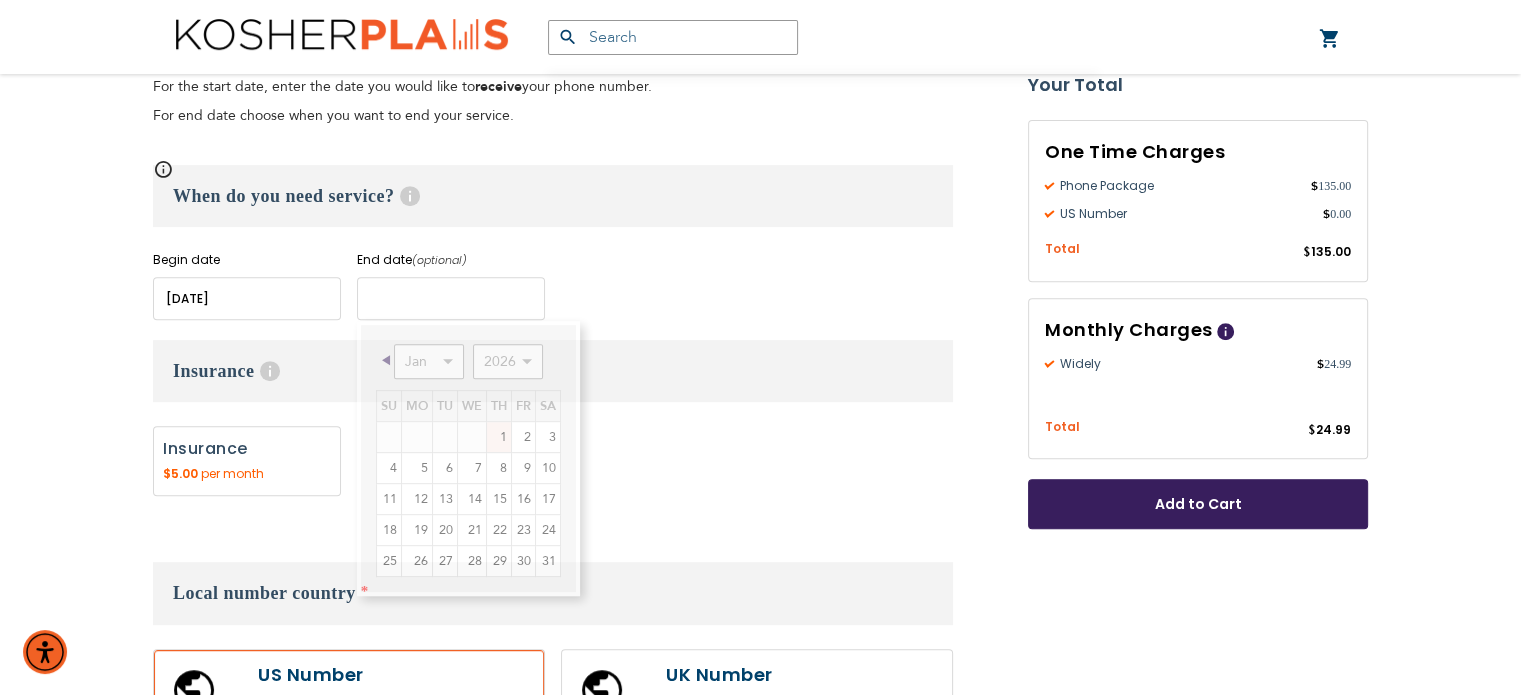 click at bounding box center (451, 298) 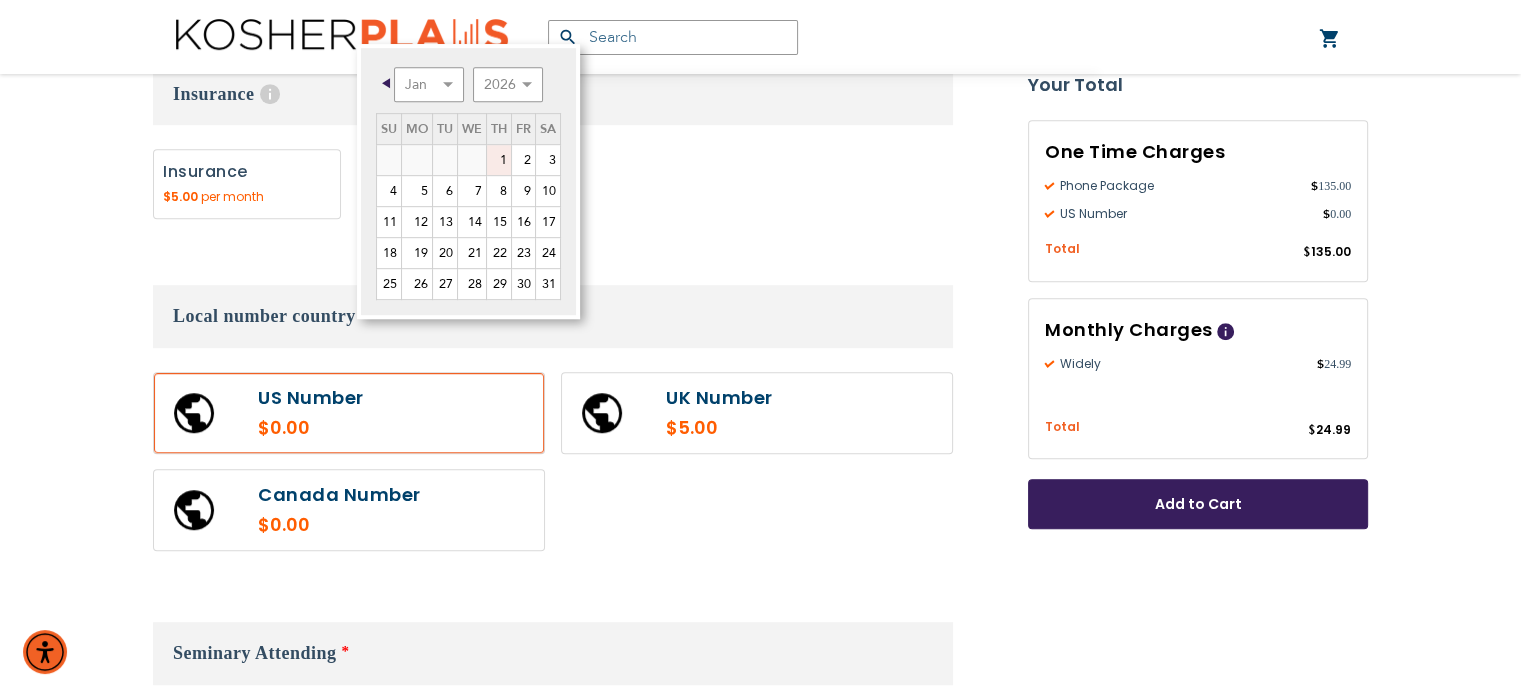 scroll, scrollTop: 1100, scrollLeft: 0, axis: vertical 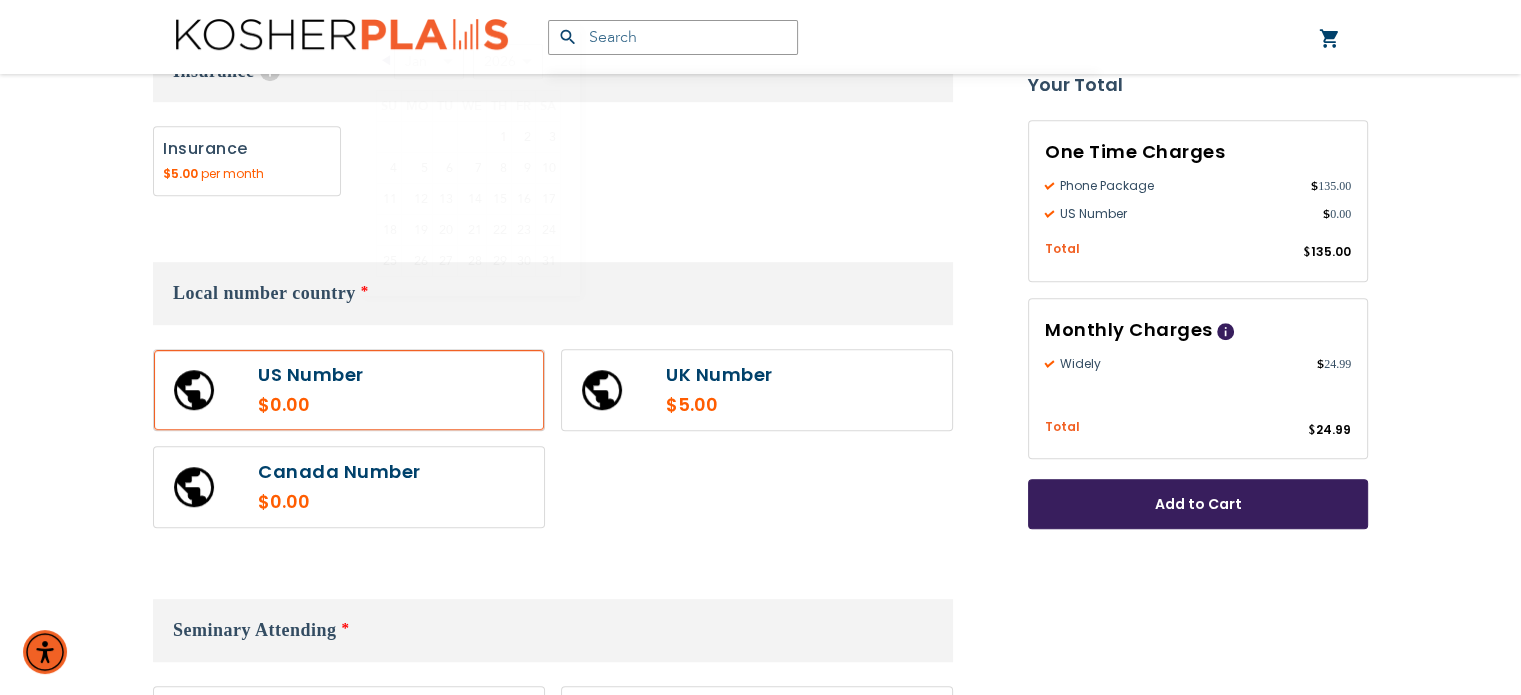 click on "Widely
$24.99
/month
Unlimited incoming calls
Unlimited calls to Israel landlines
Unlimited calls to all Israeli cell phones
Unlimited minutes international calls
Virtual Number – A USA number that will ring on your Israeli cellphone.
Package Includes:
4G phone:
Good sound & reception
3-month warranty
Includes SIM card
Includes customer service
Includes phone protector
WIDELY comes along with great features like local Caller ID when calling internationally.
For the start date, enter the date you would like to  receive  your phone number.
For end date choose when you want to end your service." at bounding box center (760, 176) 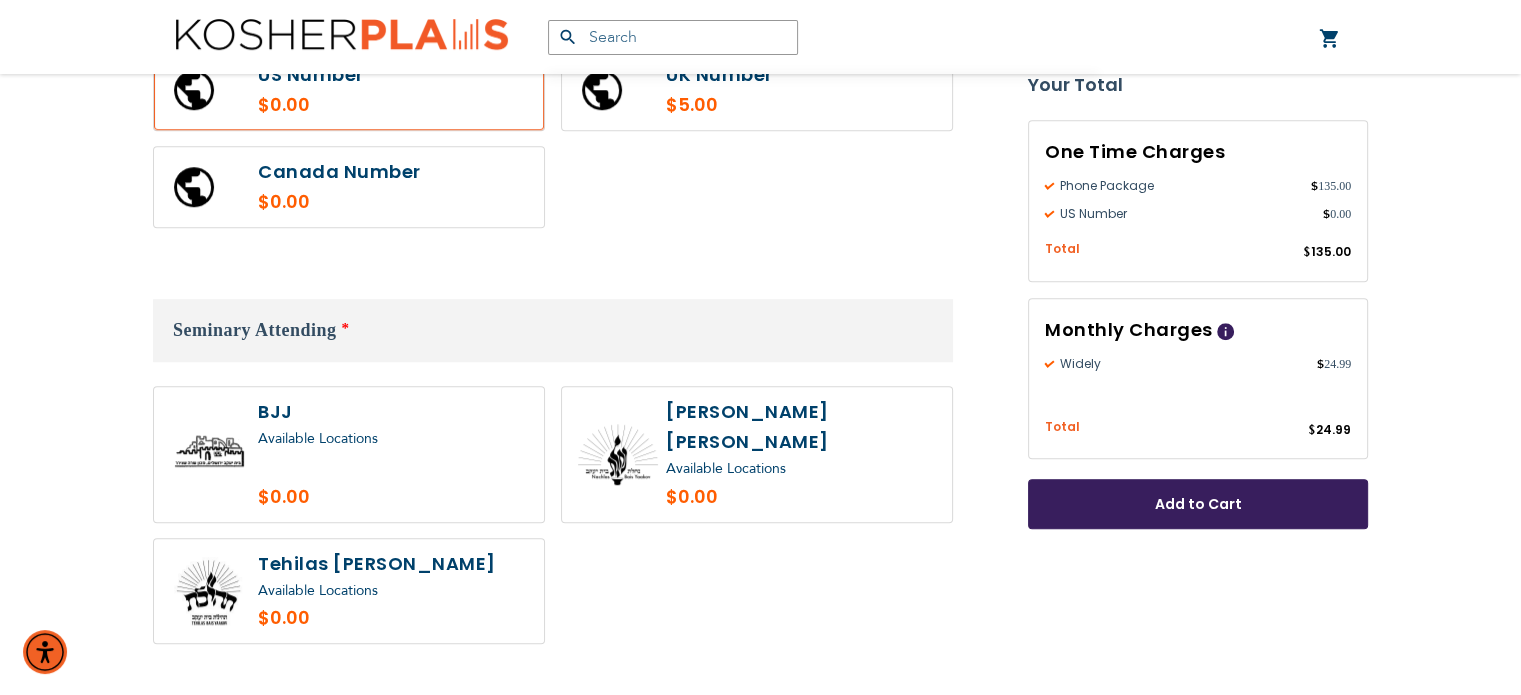 scroll, scrollTop: 1500, scrollLeft: 0, axis: vertical 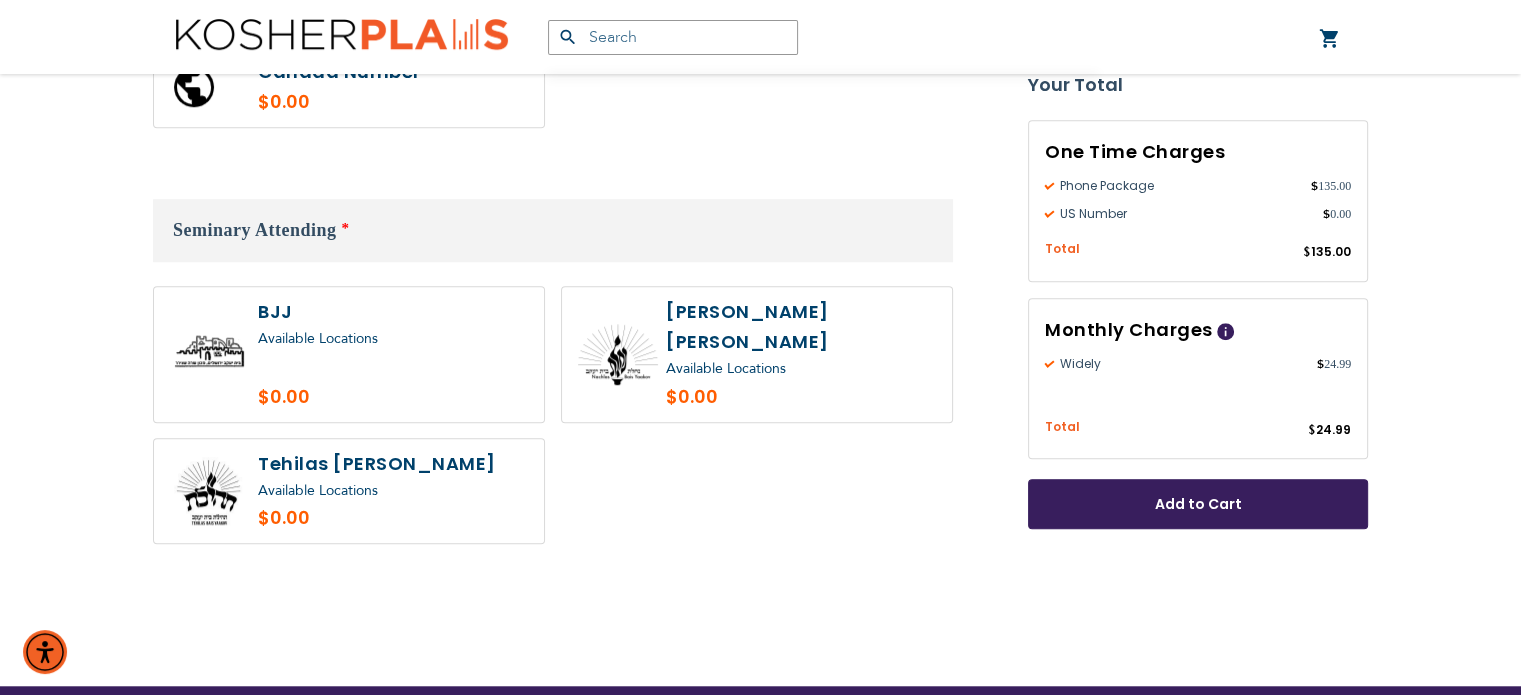 click at bounding box center (349, 491) 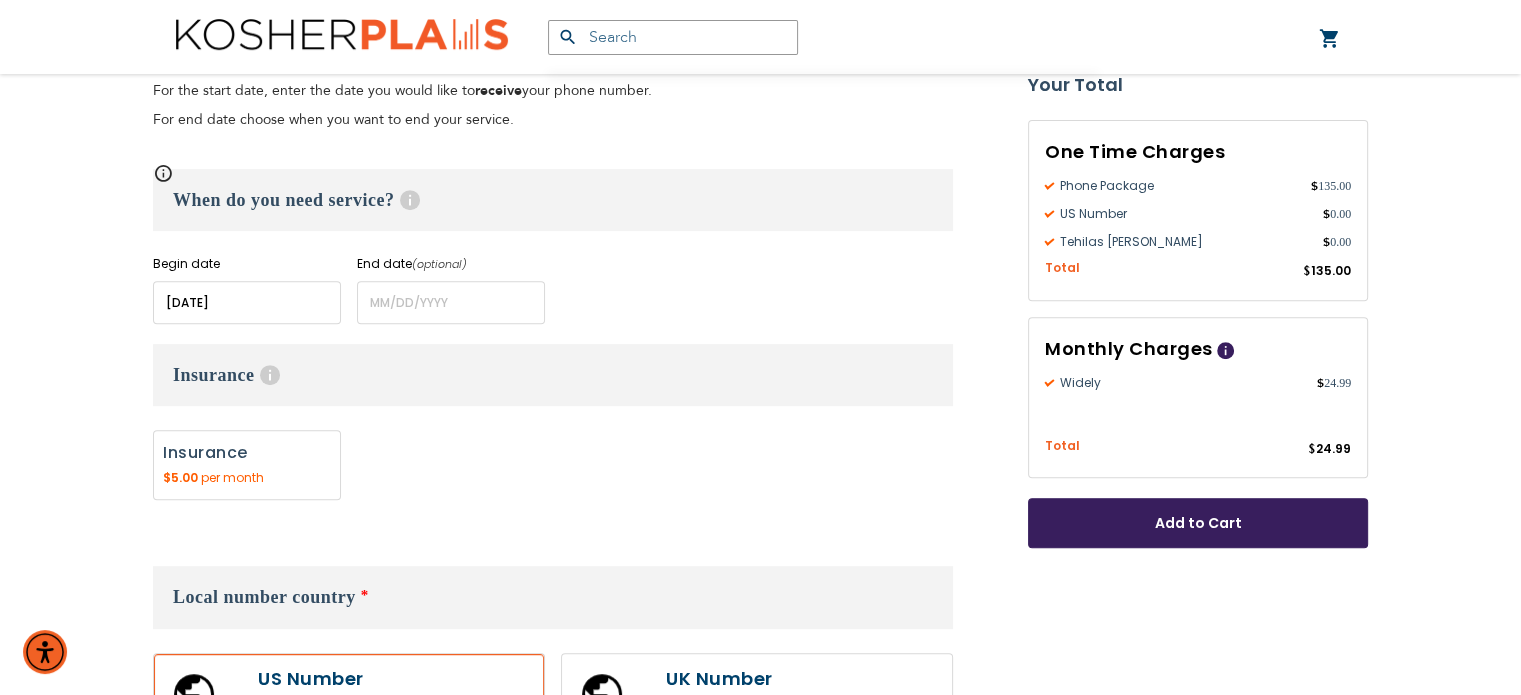 scroll, scrollTop: 800, scrollLeft: 0, axis: vertical 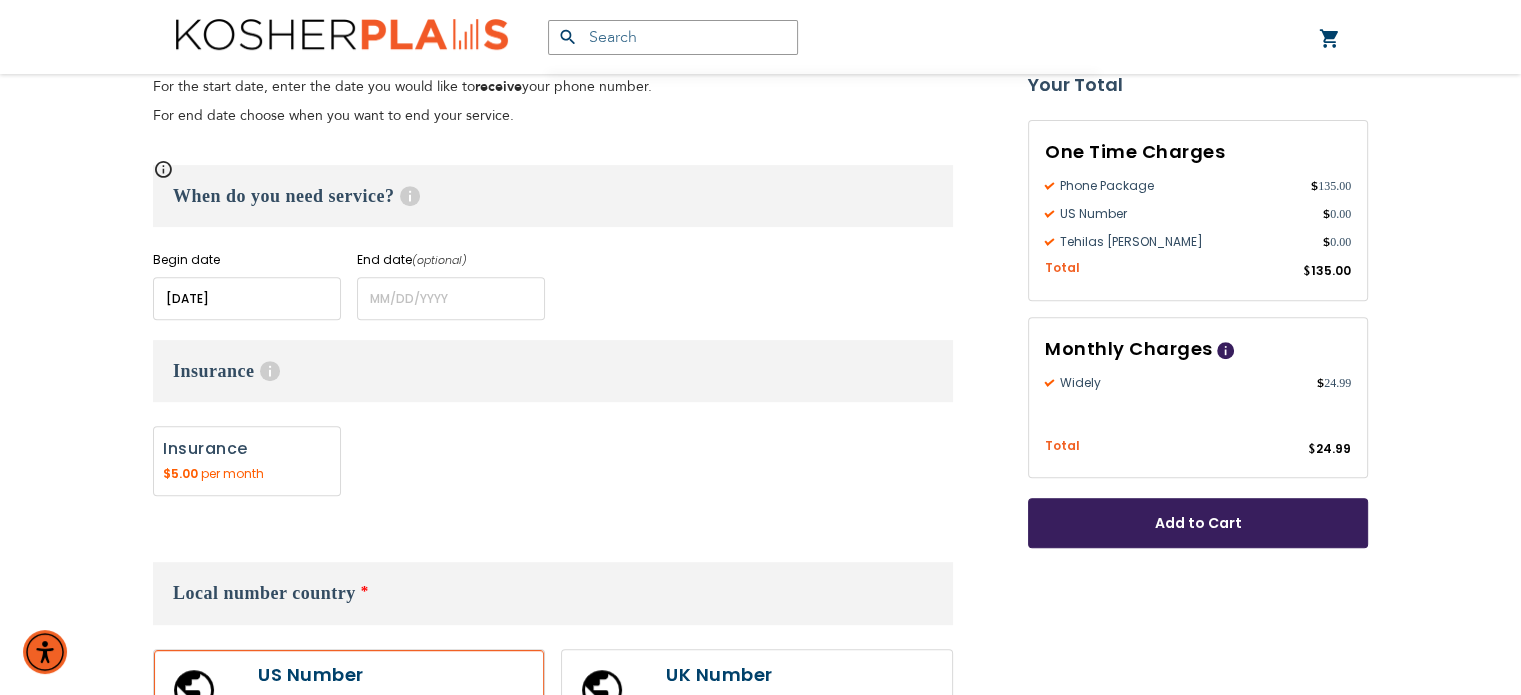 click on "Add to Cart" at bounding box center (1198, 523) 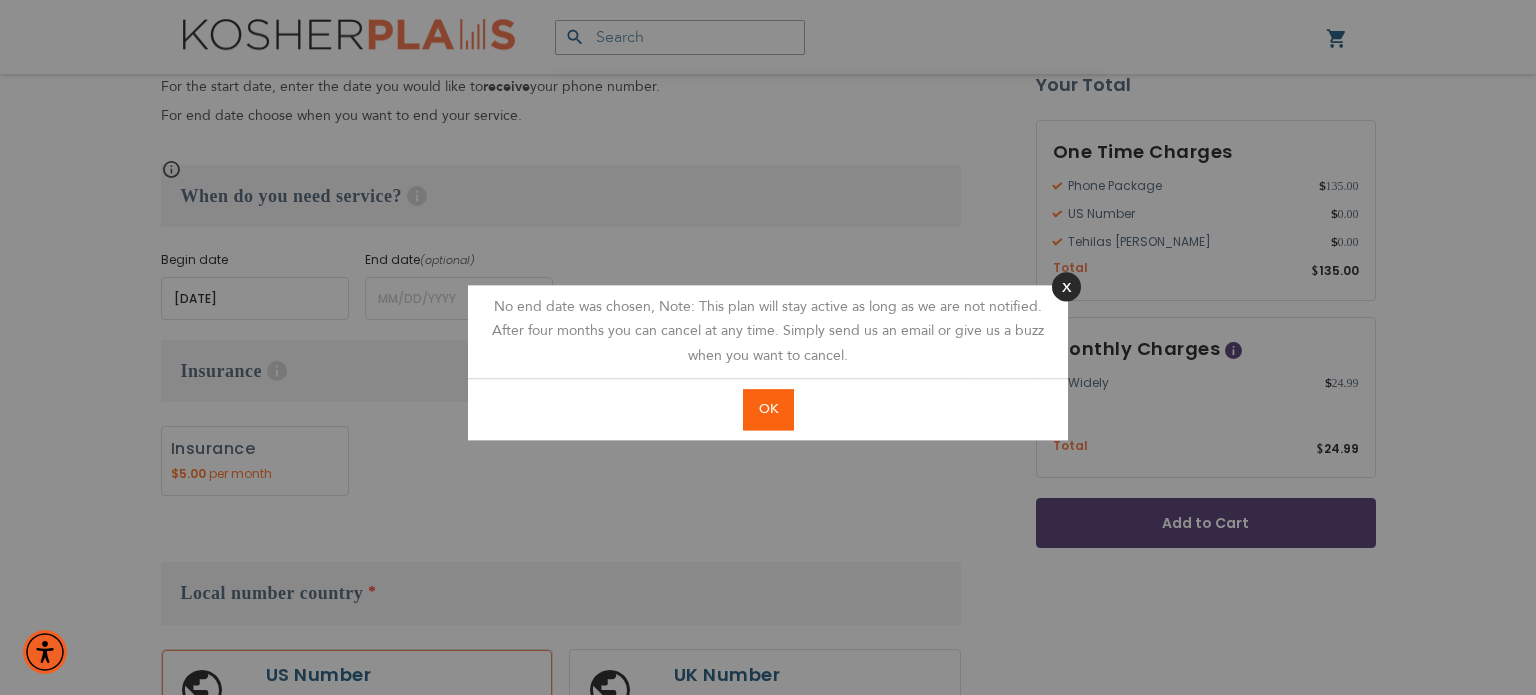 click on "Close" at bounding box center [1066, 286] 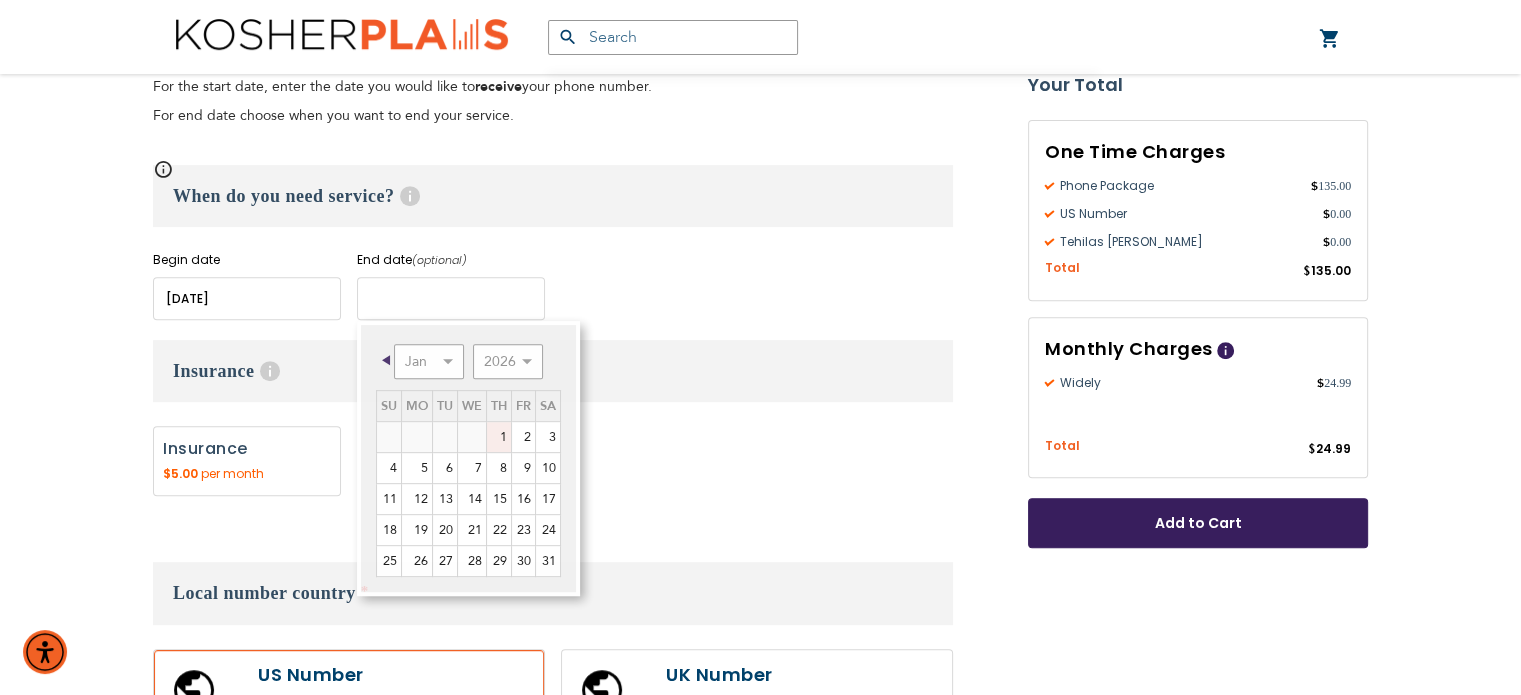 click at bounding box center [451, 298] 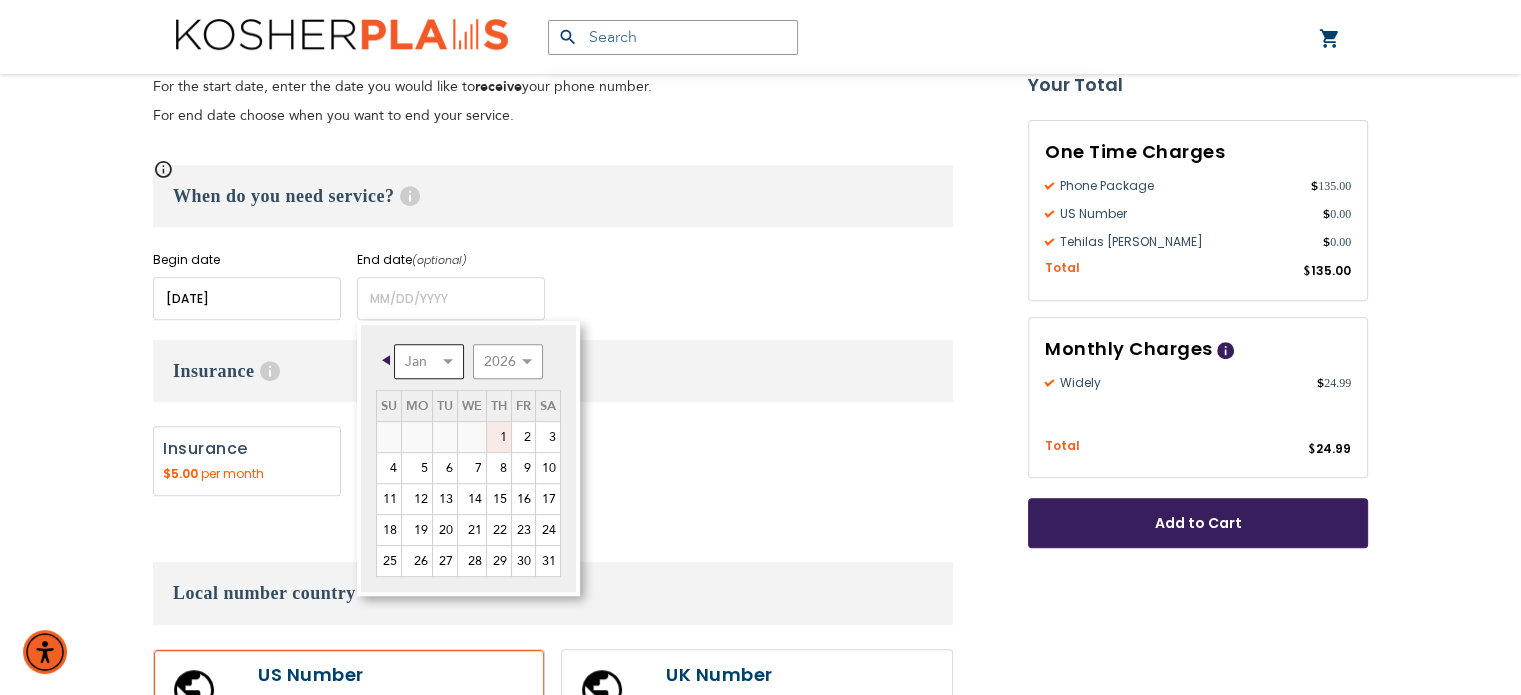 click on "Jan Feb Mar Apr May Jun [DATE] Aug Sep Oct Nov Dec" at bounding box center (429, 361) 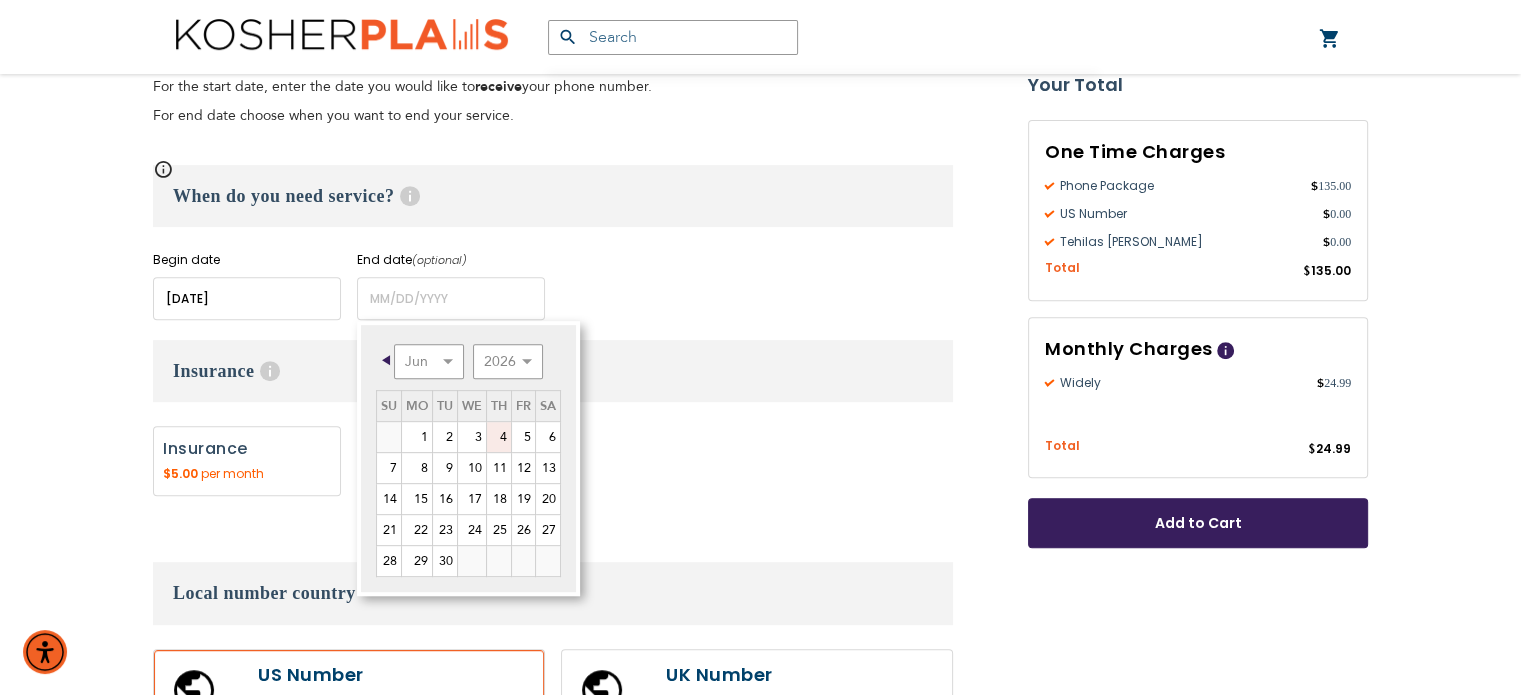 click on "4" at bounding box center [499, 437] 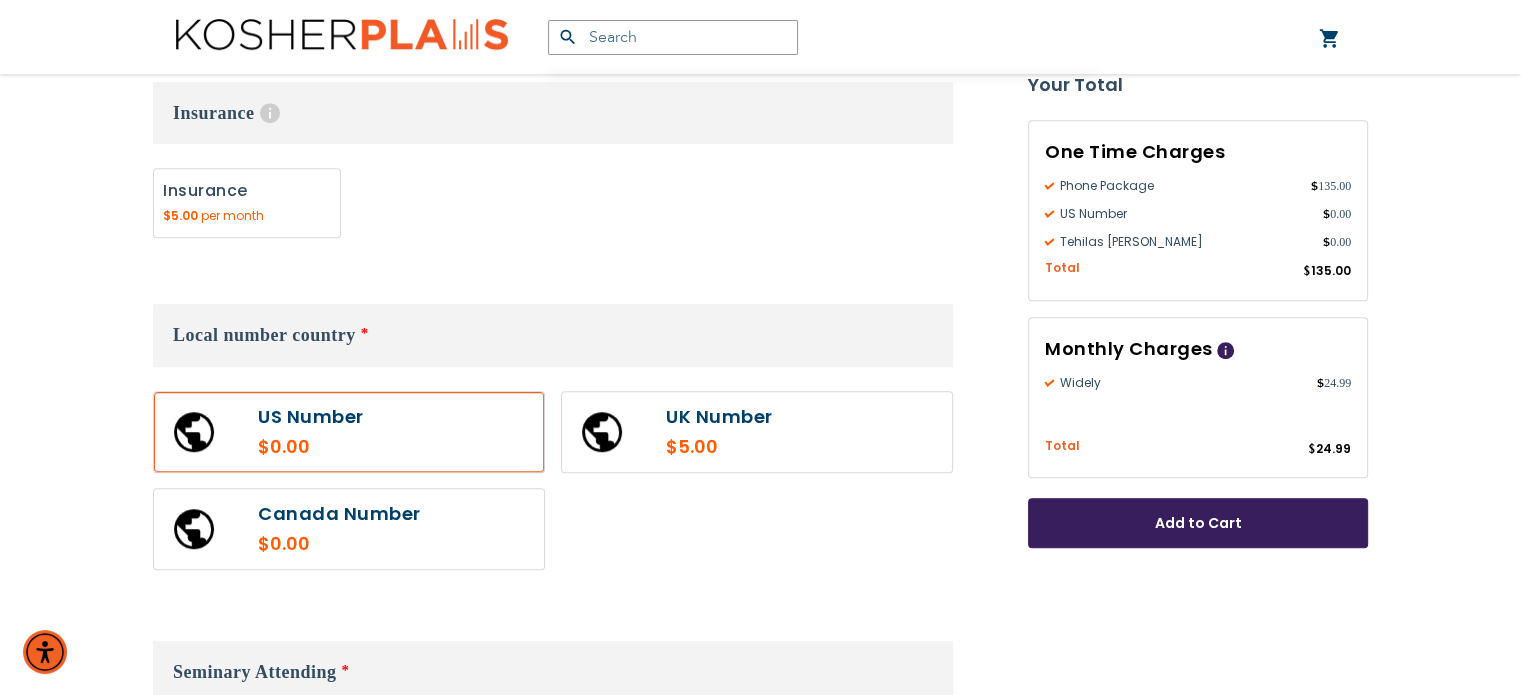 scroll, scrollTop: 1100, scrollLeft: 0, axis: vertical 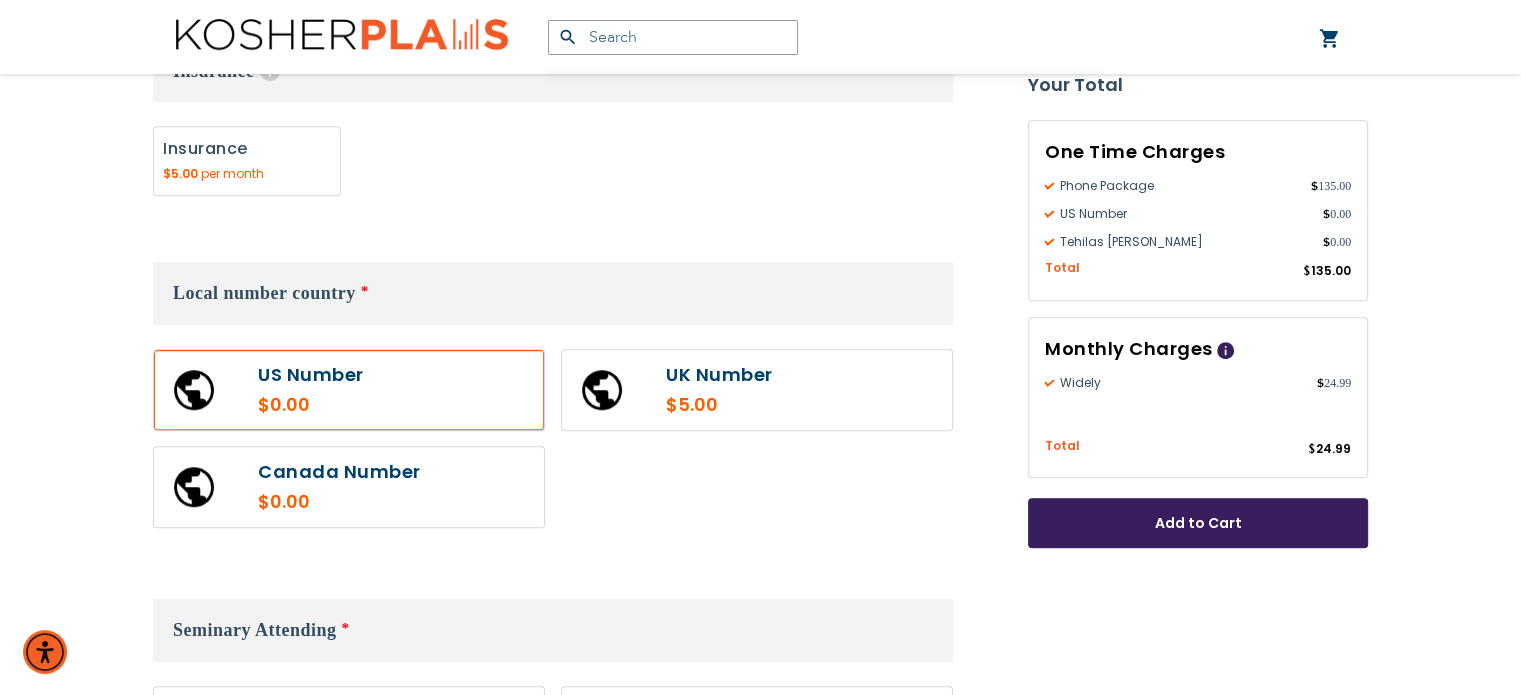 click on "Add to Cart" at bounding box center [1198, 523] 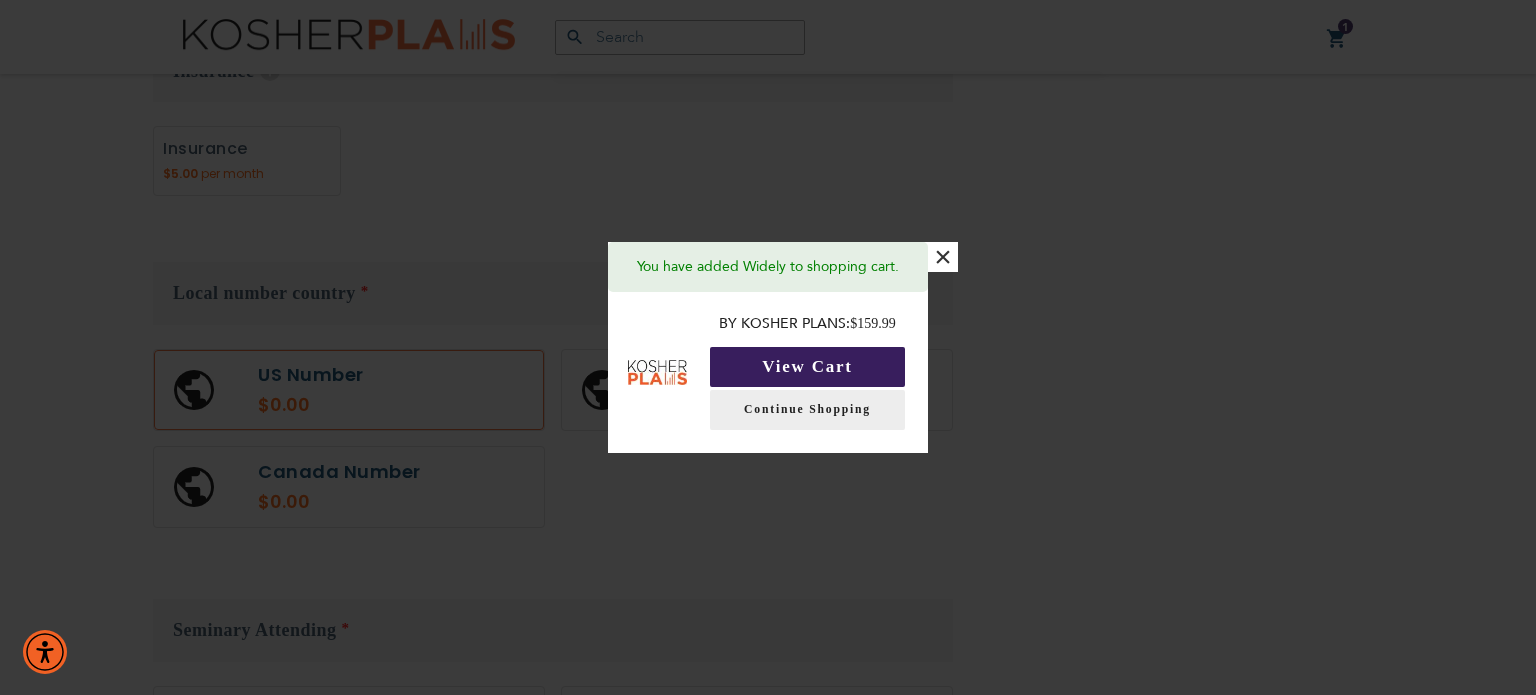 click on "View Cart" at bounding box center (807, 367) 